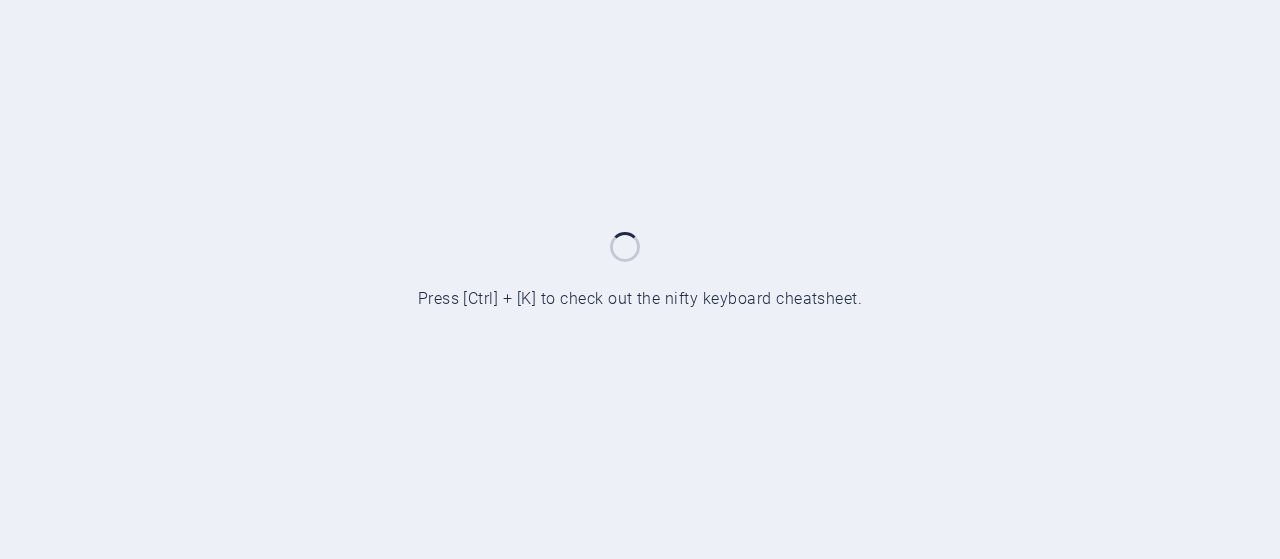 scroll, scrollTop: 0, scrollLeft: 0, axis: both 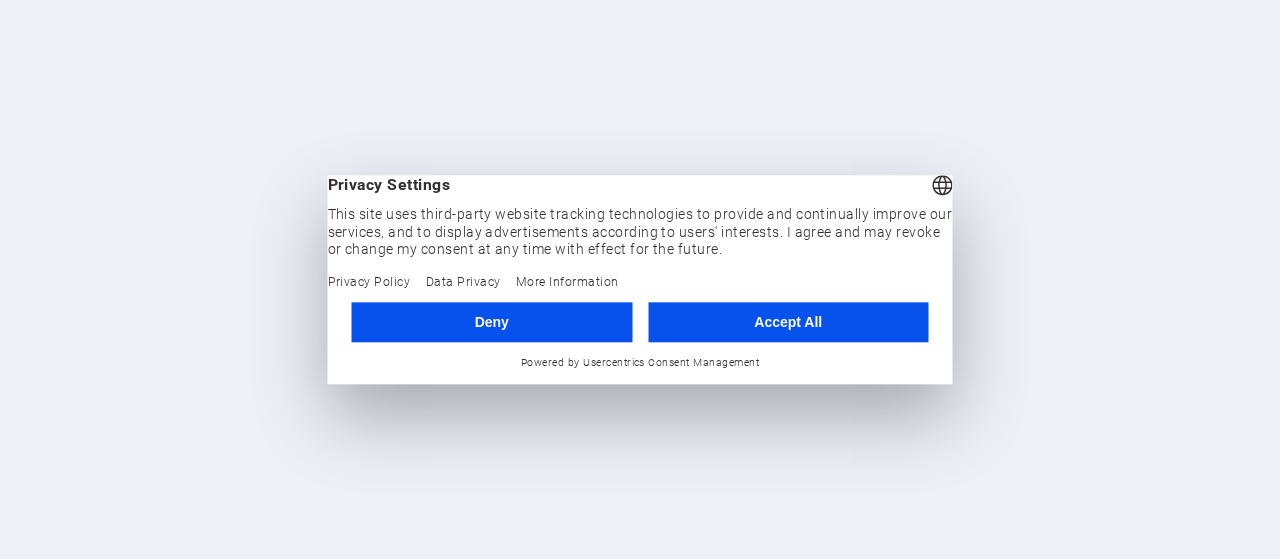 click on "Accept All" at bounding box center (788, 322) 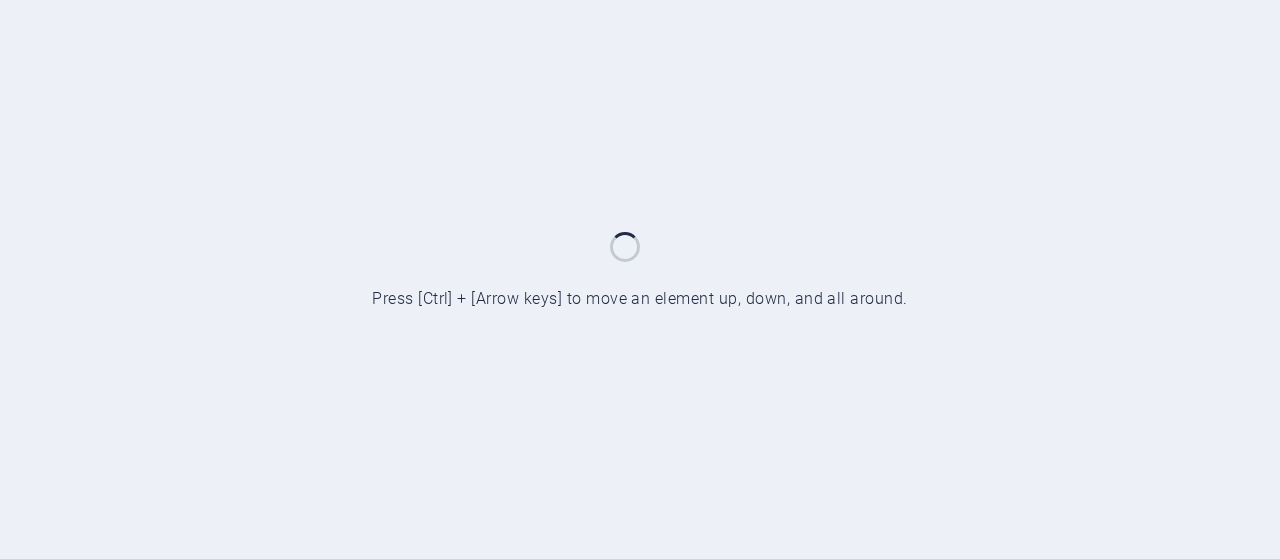 scroll, scrollTop: 0, scrollLeft: 0, axis: both 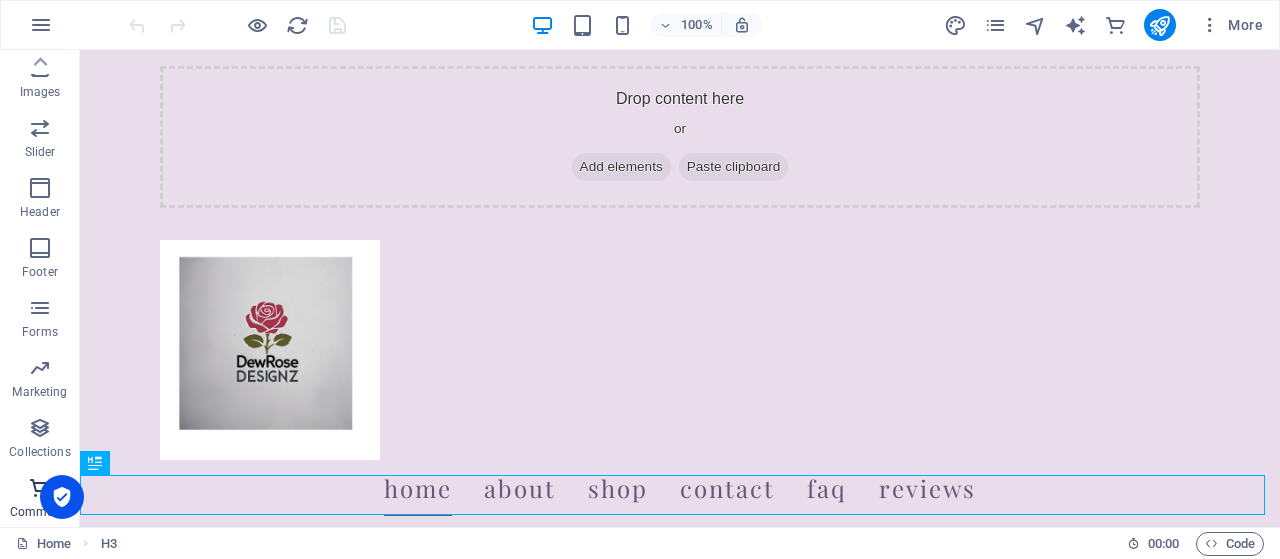 click on "Commerce" at bounding box center [40, 512] 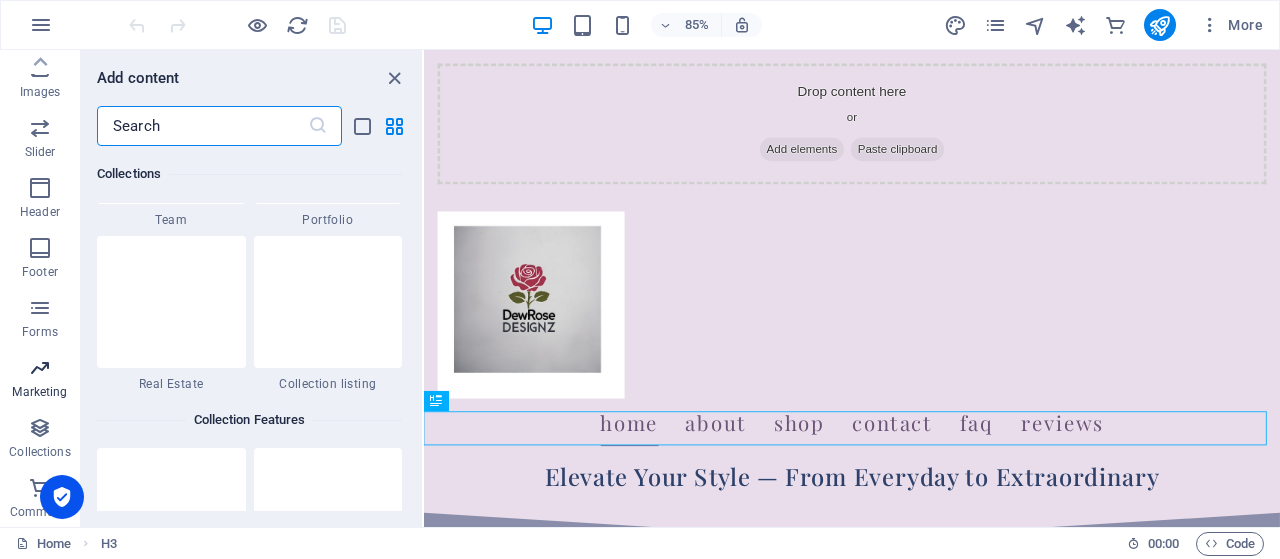 scroll, scrollTop: 19107, scrollLeft: 0, axis: vertical 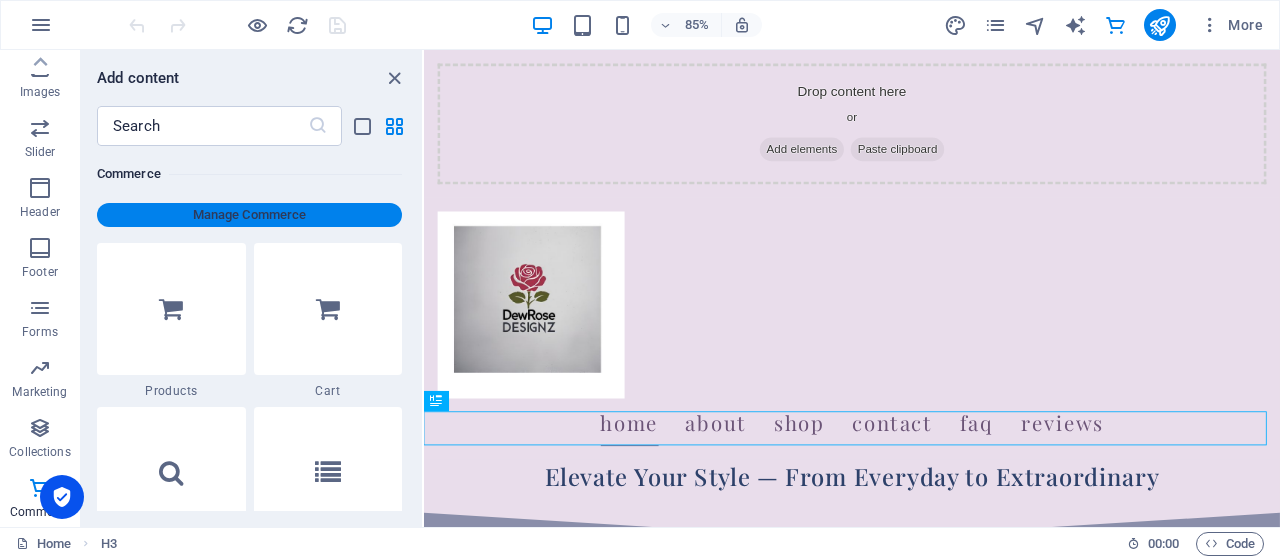 click on "Manage Commerce" at bounding box center [249, 215] 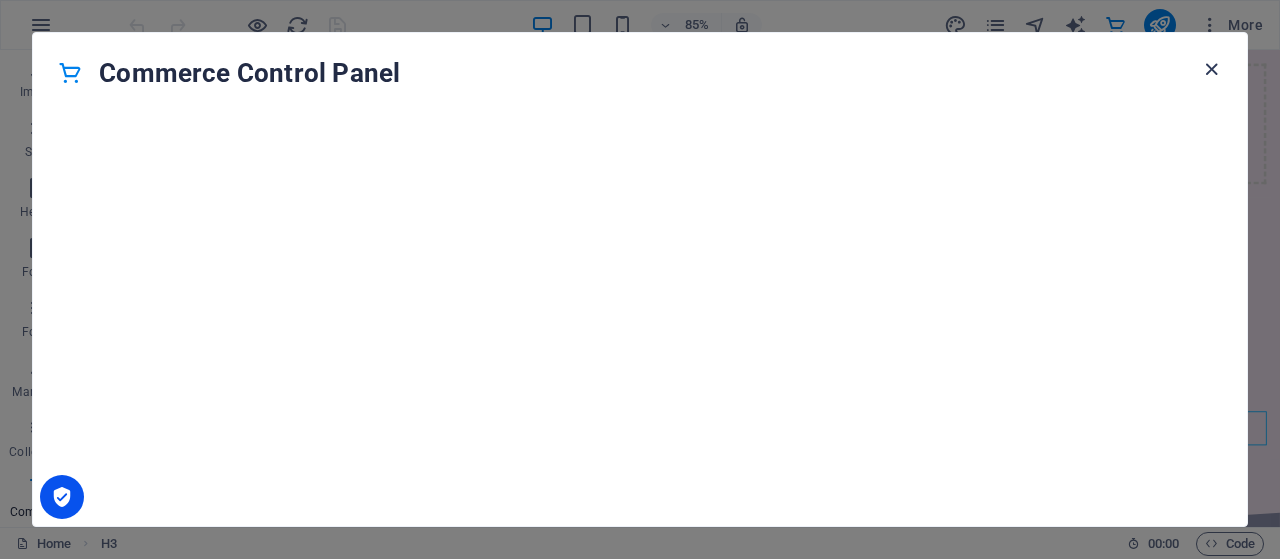 click at bounding box center [1211, 69] 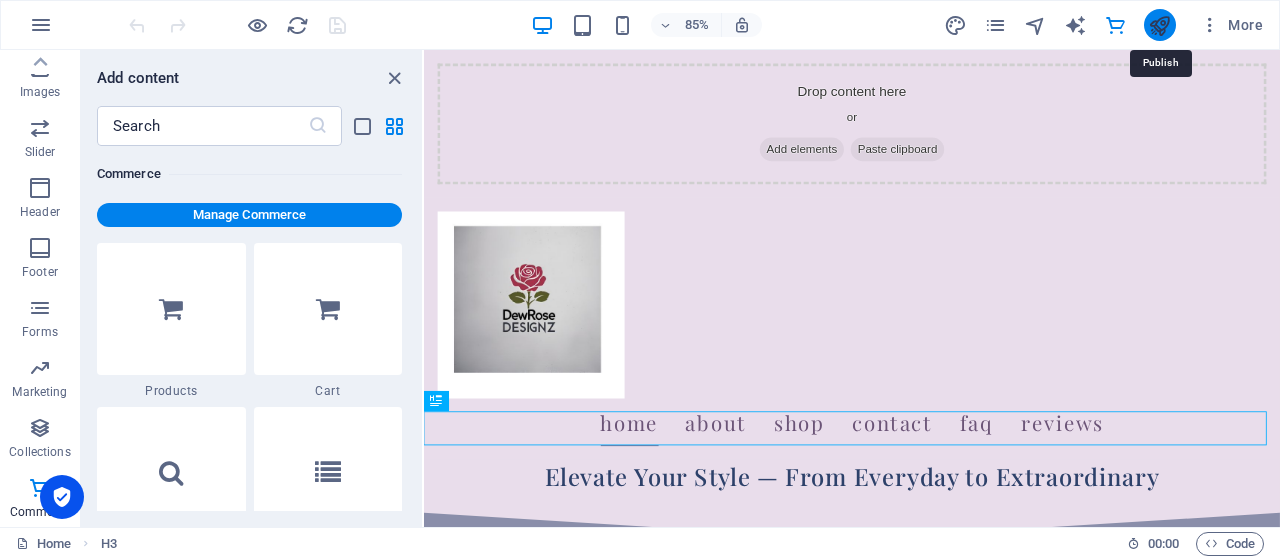 click at bounding box center (1159, 25) 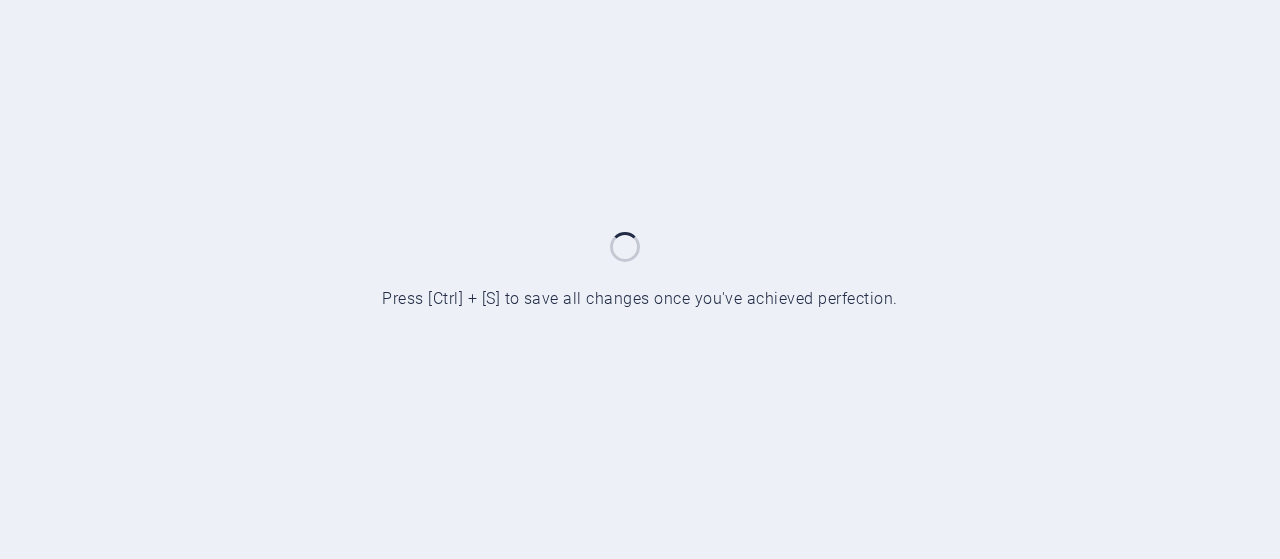 scroll, scrollTop: 0, scrollLeft: 0, axis: both 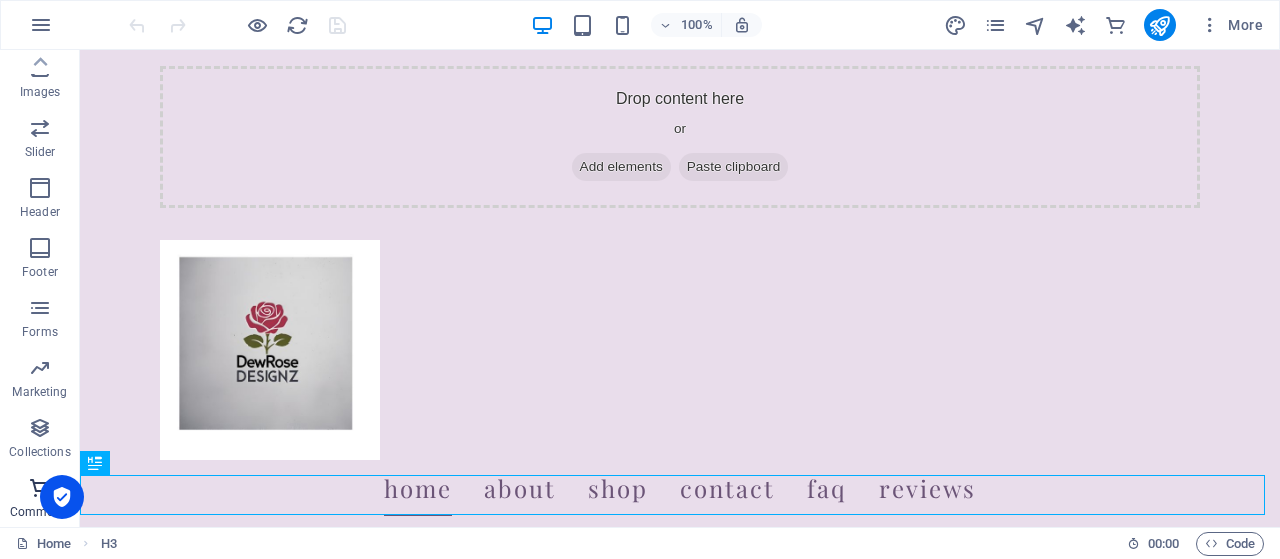 click on "Commerce" at bounding box center [40, 512] 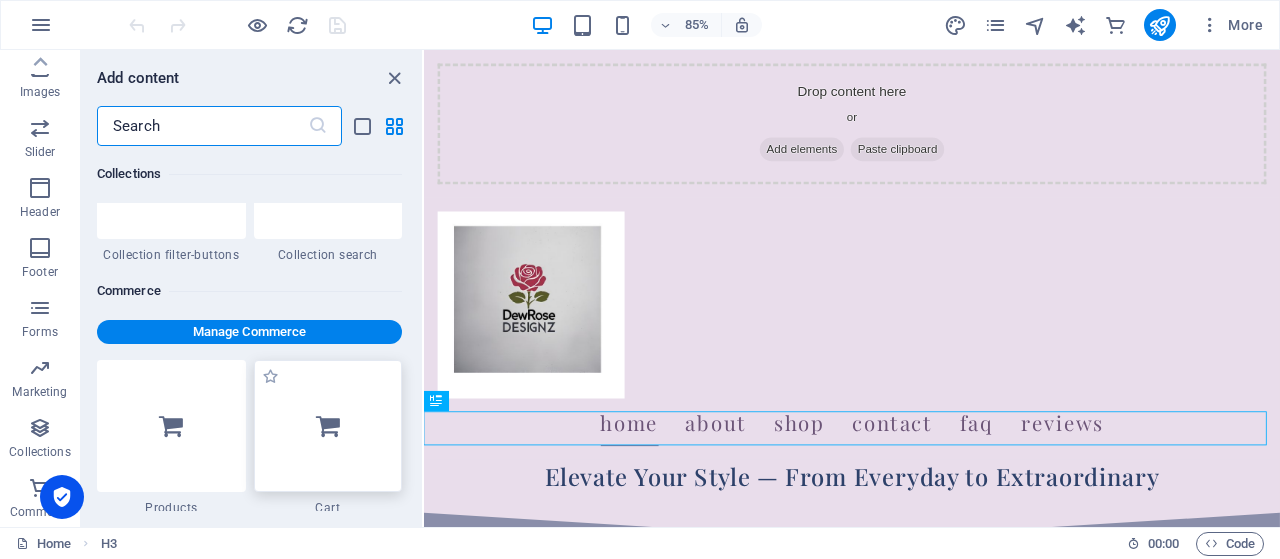 scroll, scrollTop: 19107, scrollLeft: 0, axis: vertical 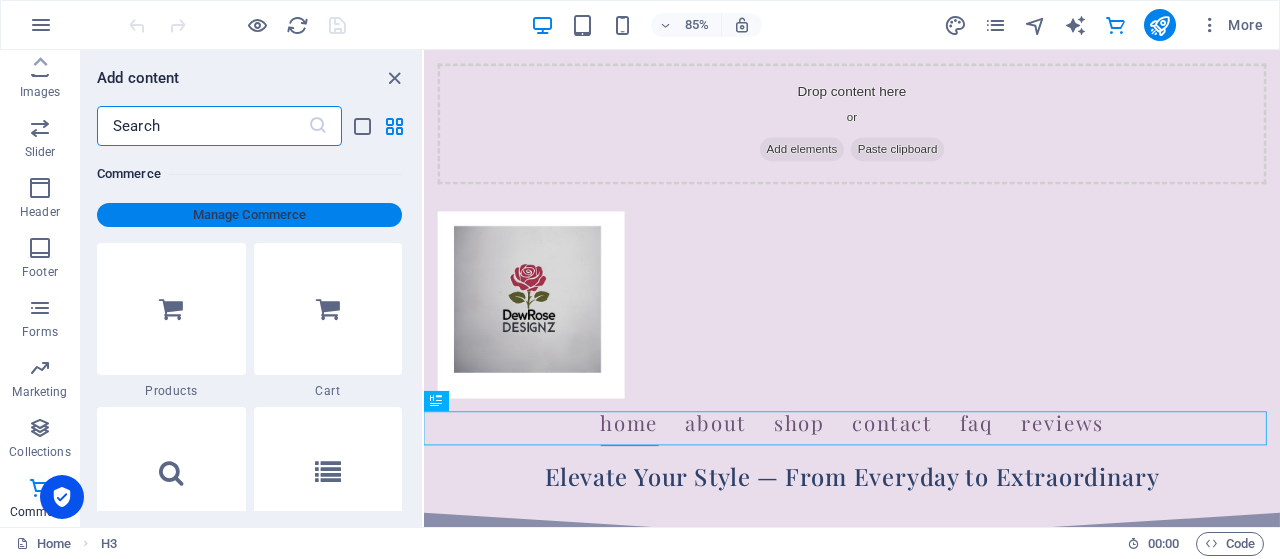 click on "Manage Commerce" at bounding box center (249, 215) 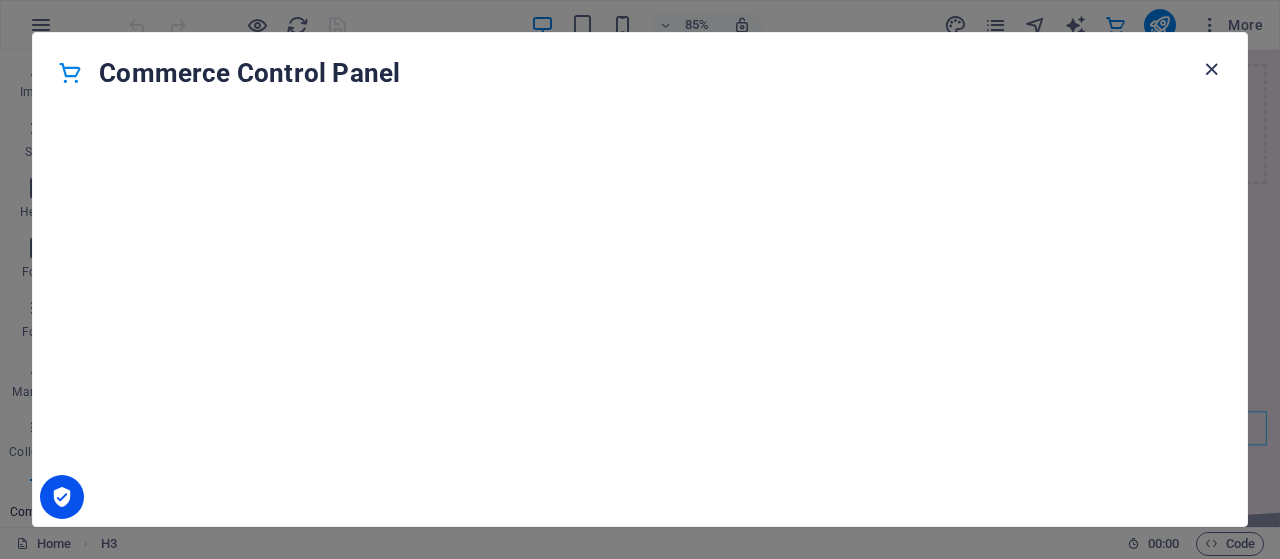 click at bounding box center (1211, 69) 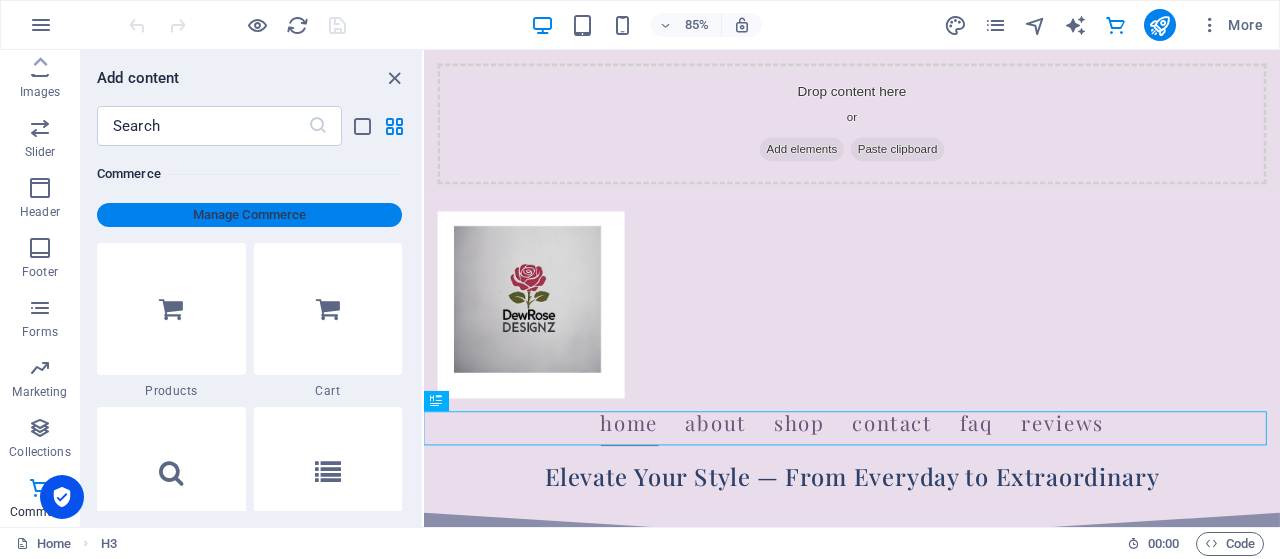 click on "Manage Commerce" at bounding box center (249, 215) 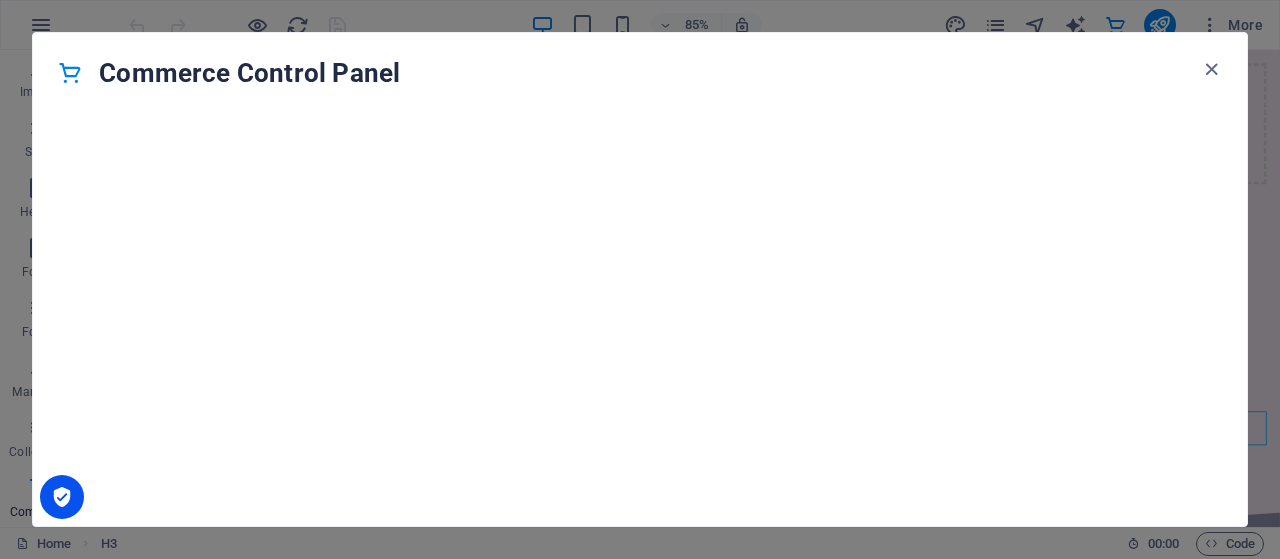 click on "Commerce Control Panel" at bounding box center [640, 73] 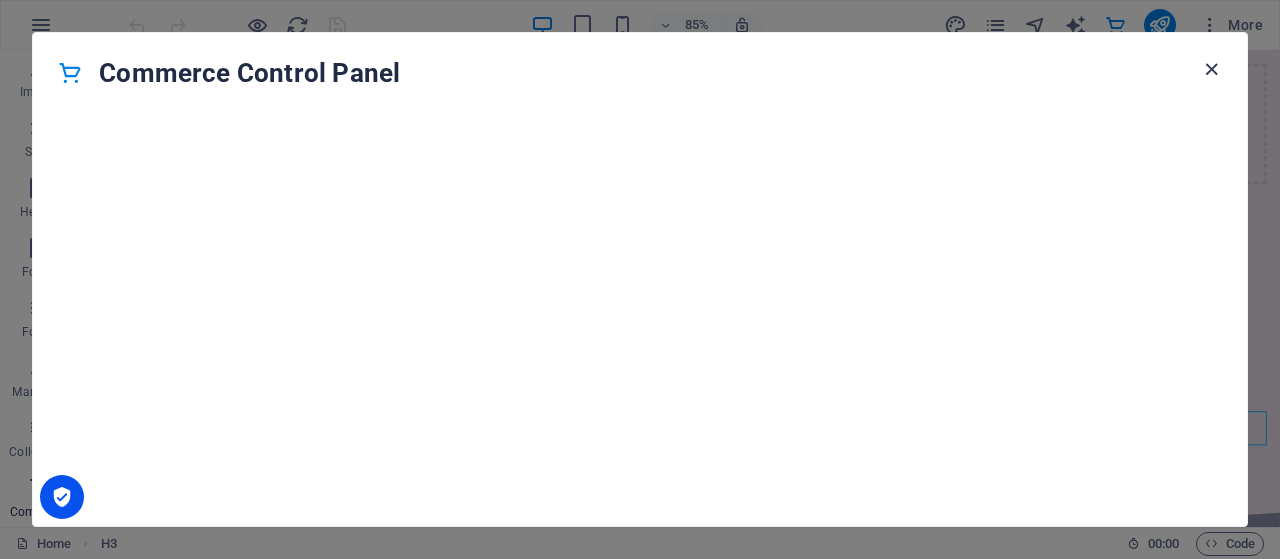 click at bounding box center (1211, 69) 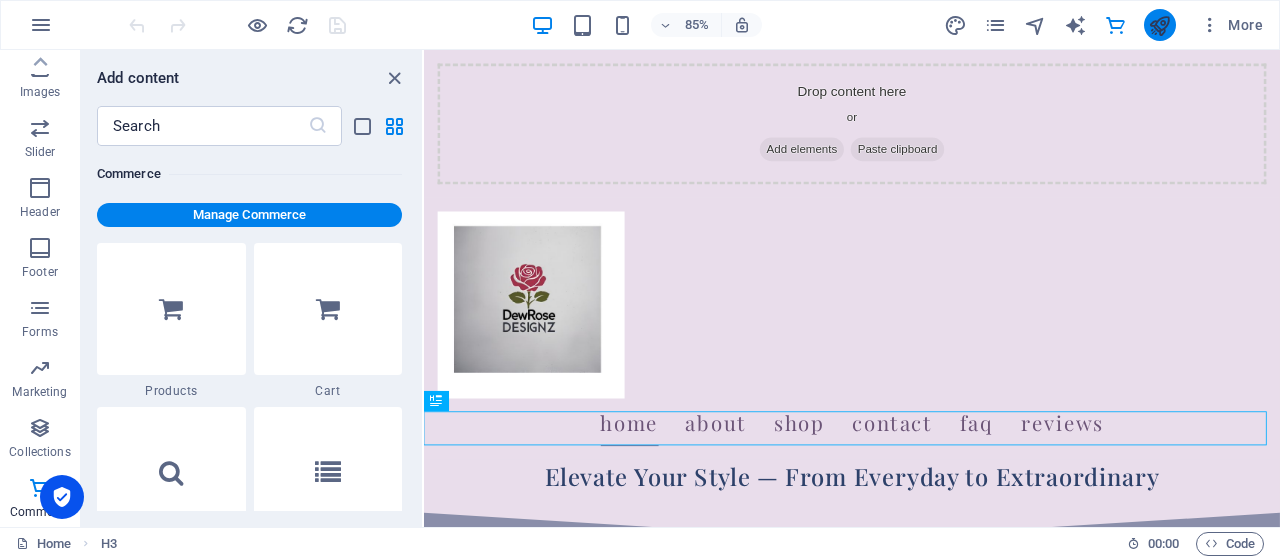click at bounding box center (1160, 25) 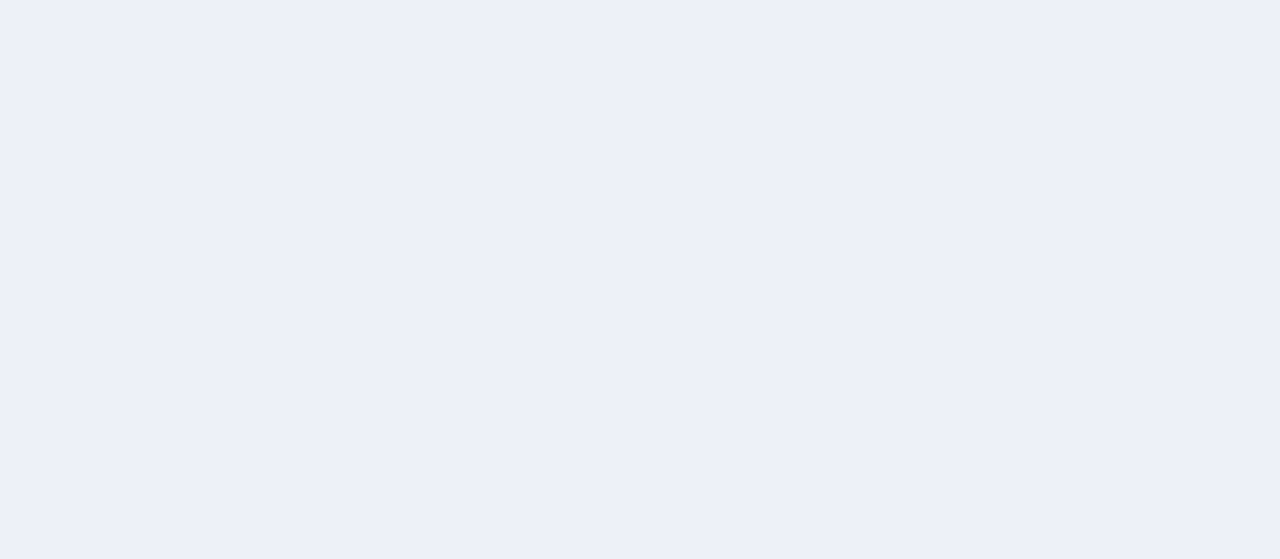 scroll, scrollTop: 0, scrollLeft: 0, axis: both 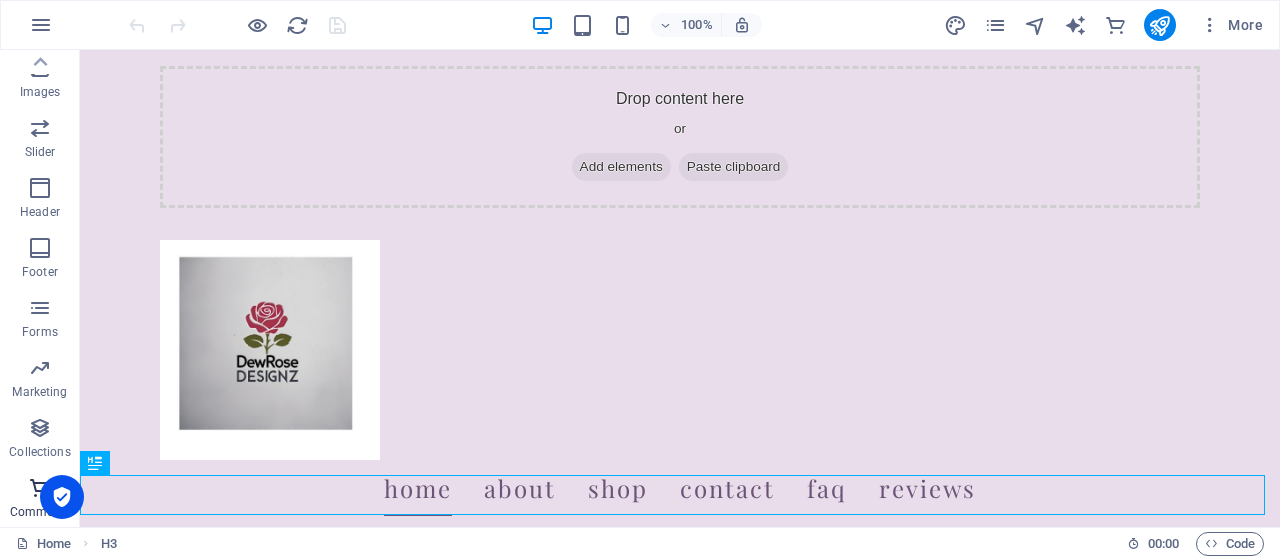 click on "Commerce" at bounding box center [40, 512] 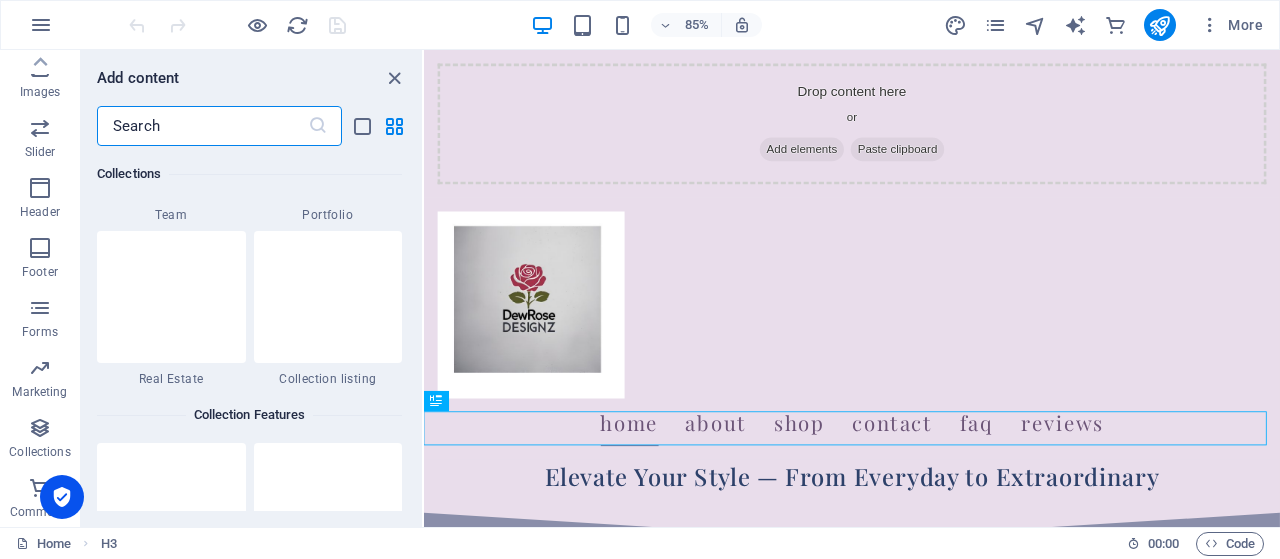 scroll, scrollTop: 19107, scrollLeft: 0, axis: vertical 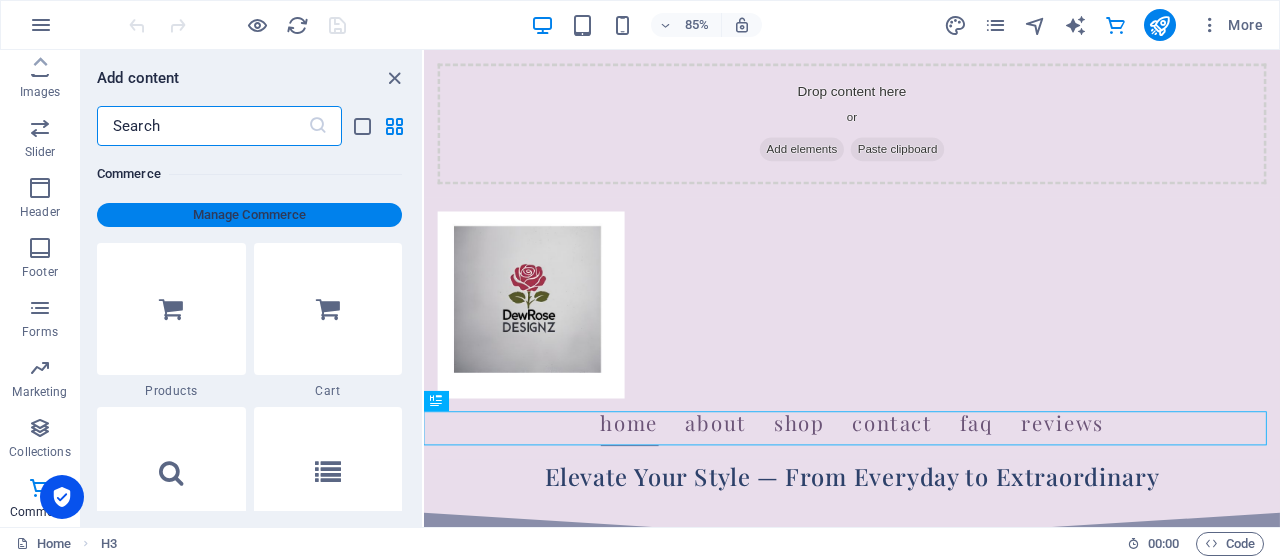 click on "Manage Commerce" at bounding box center (249, 215) 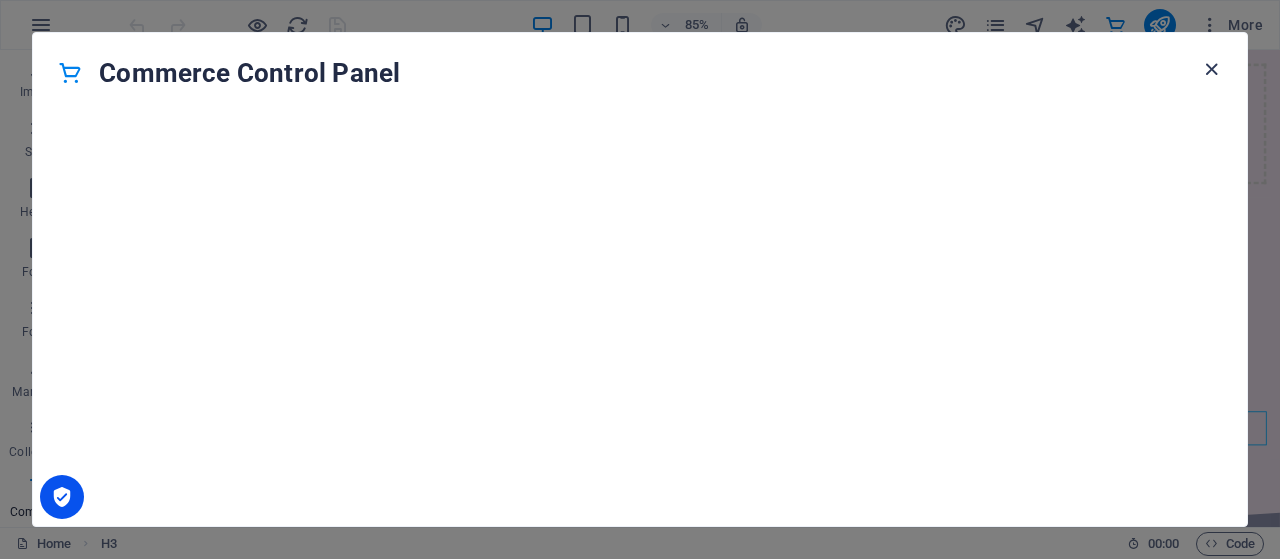 click at bounding box center [1211, 69] 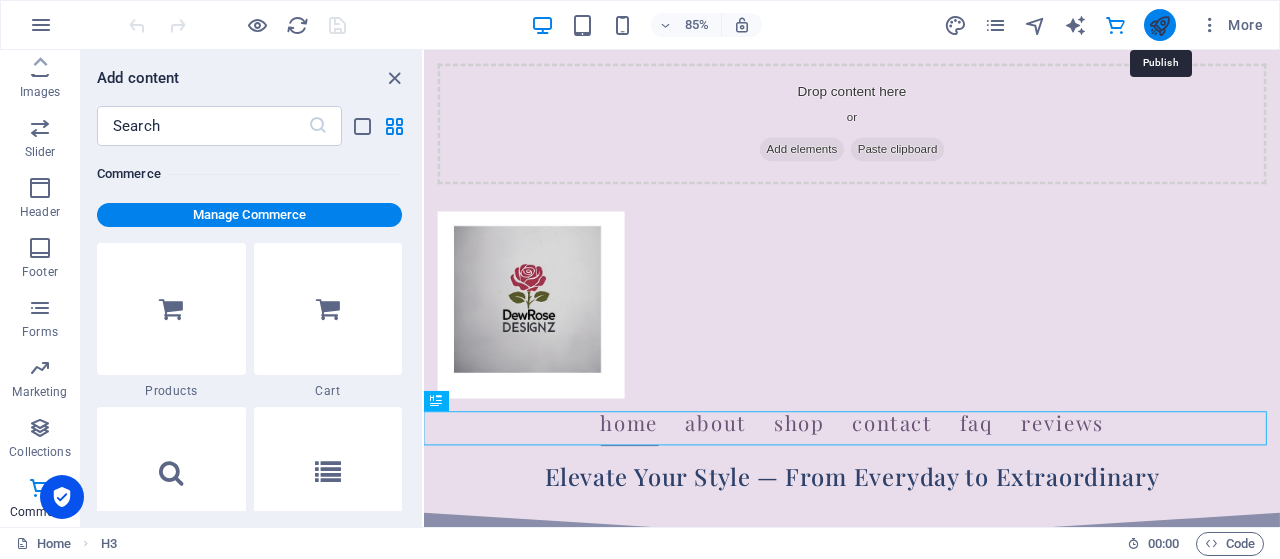 click at bounding box center [1159, 25] 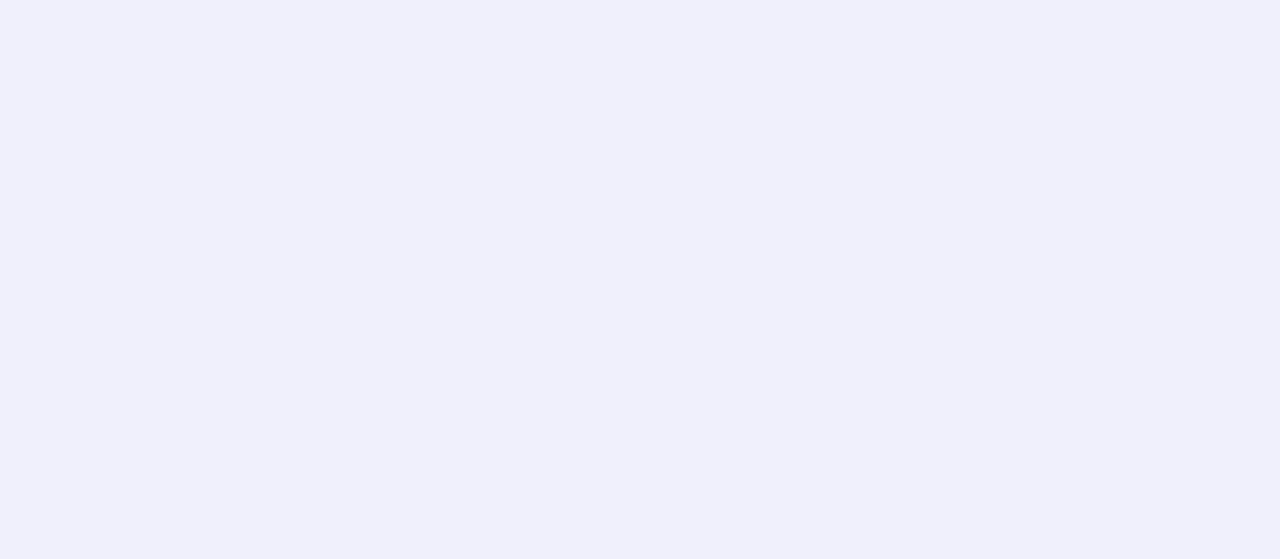 scroll, scrollTop: 0, scrollLeft: 0, axis: both 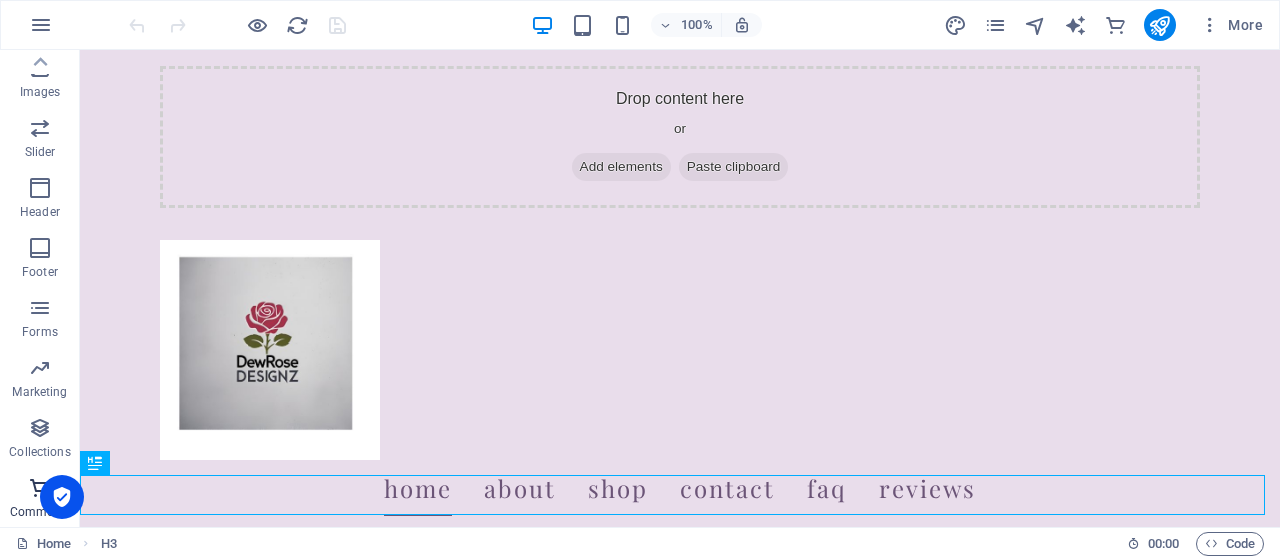 click on "Commerce" at bounding box center (40, 512) 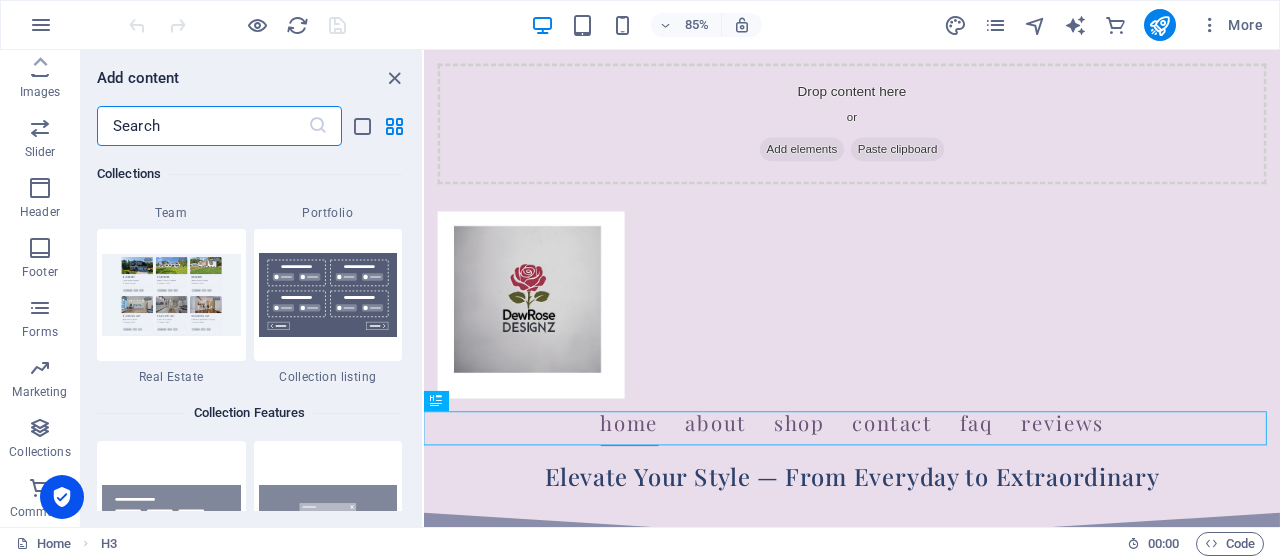 scroll, scrollTop: 19107, scrollLeft: 0, axis: vertical 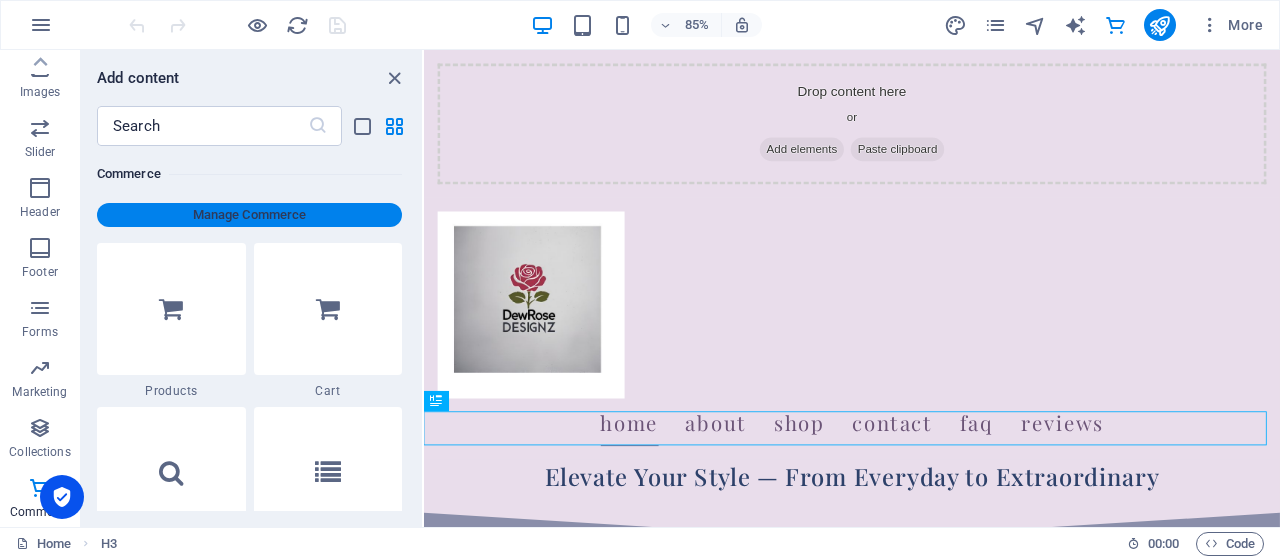 click on "Manage Commerce" at bounding box center (249, 215) 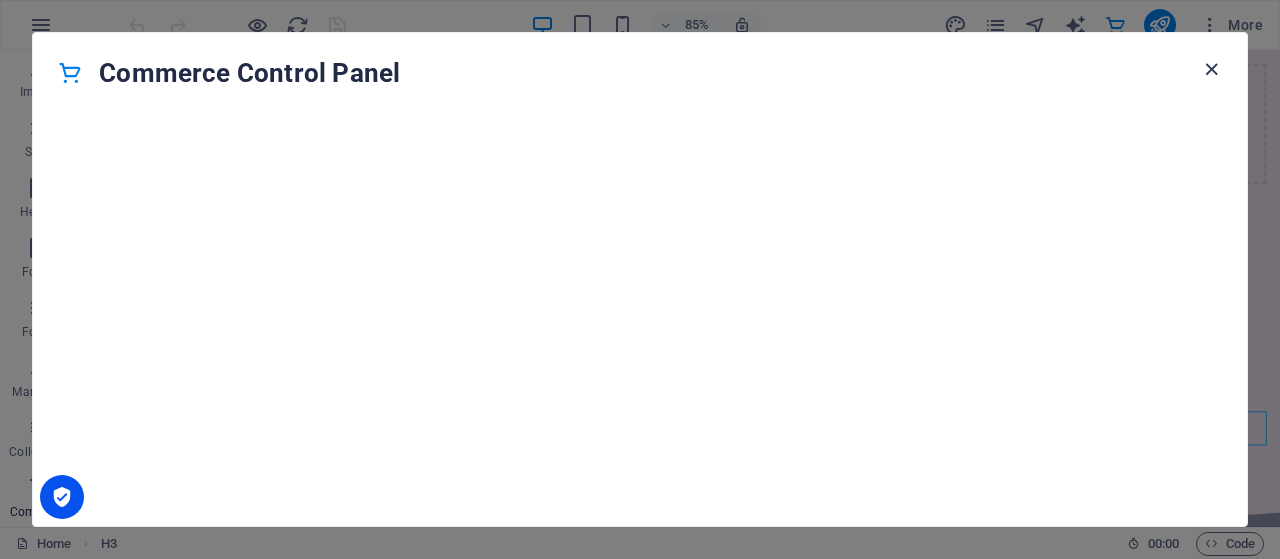 click at bounding box center (1211, 69) 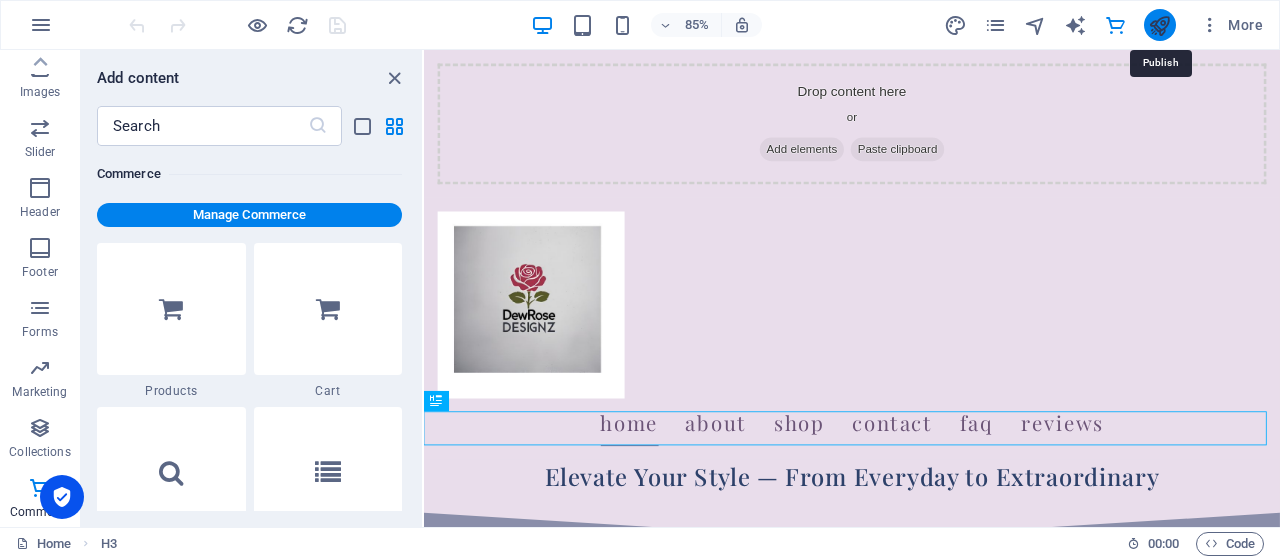 click at bounding box center [1159, 25] 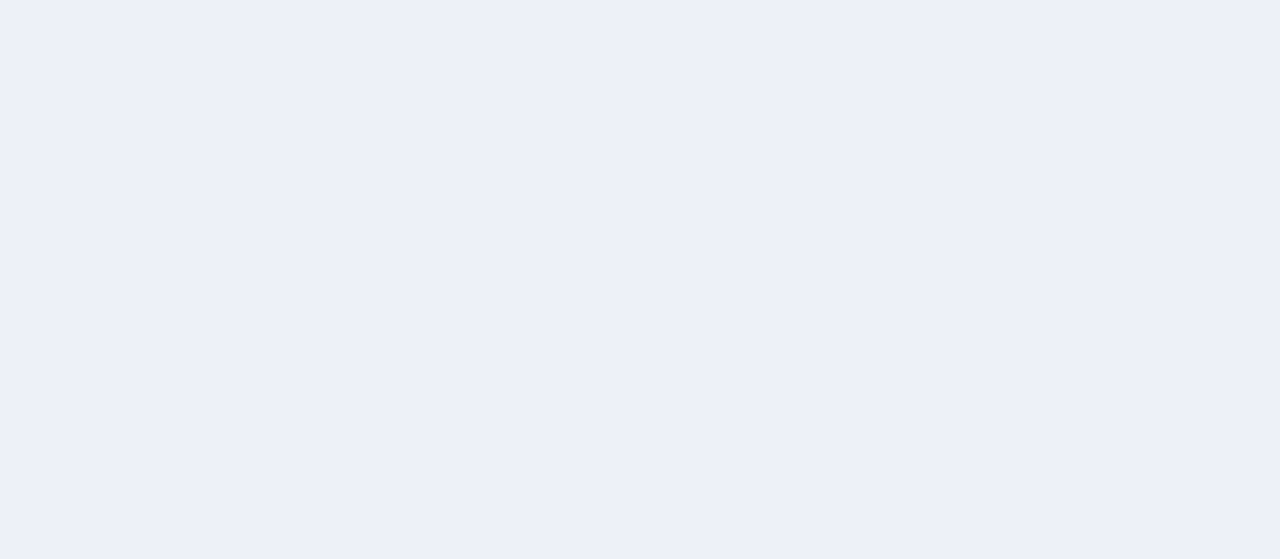 scroll, scrollTop: 0, scrollLeft: 0, axis: both 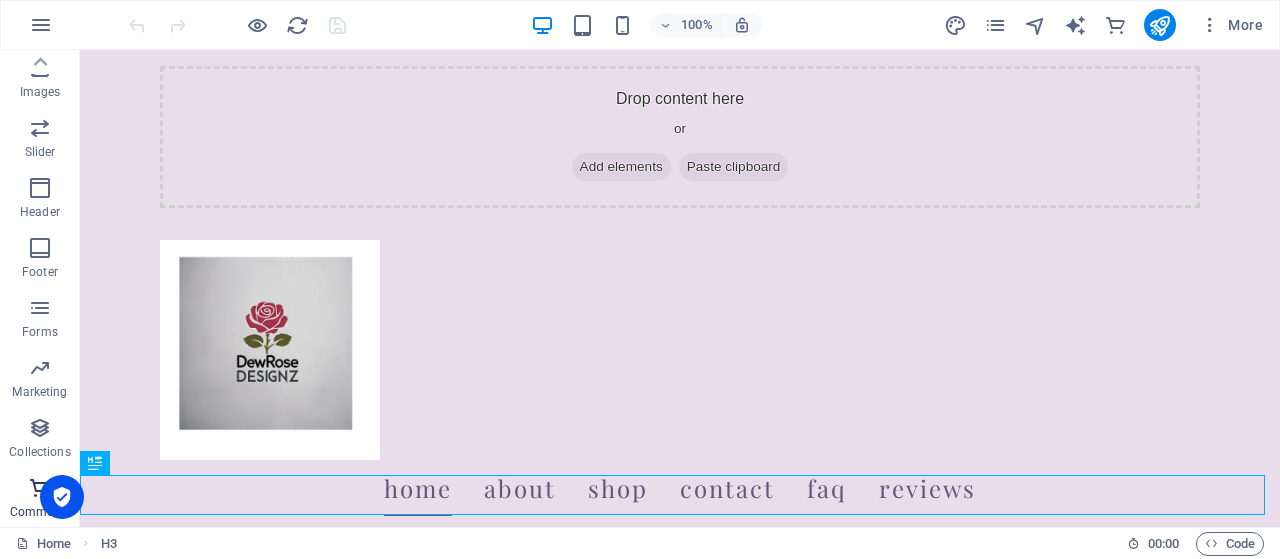 click on "Commerce" at bounding box center [40, 512] 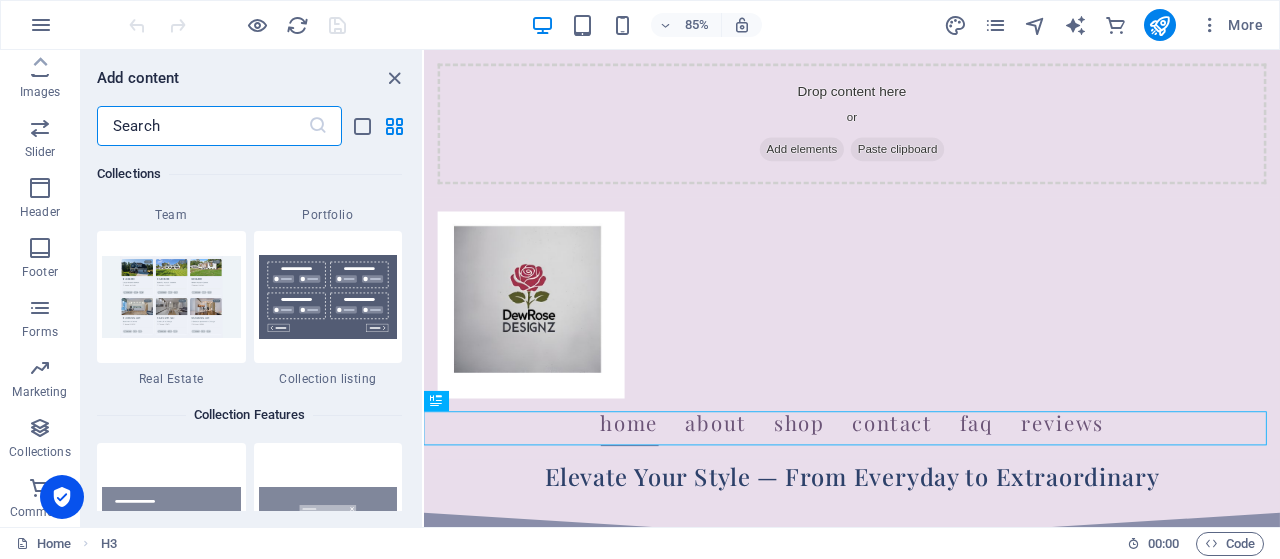 scroll, scrollTop: 19107, scrollLeft: 0, axis: vertical 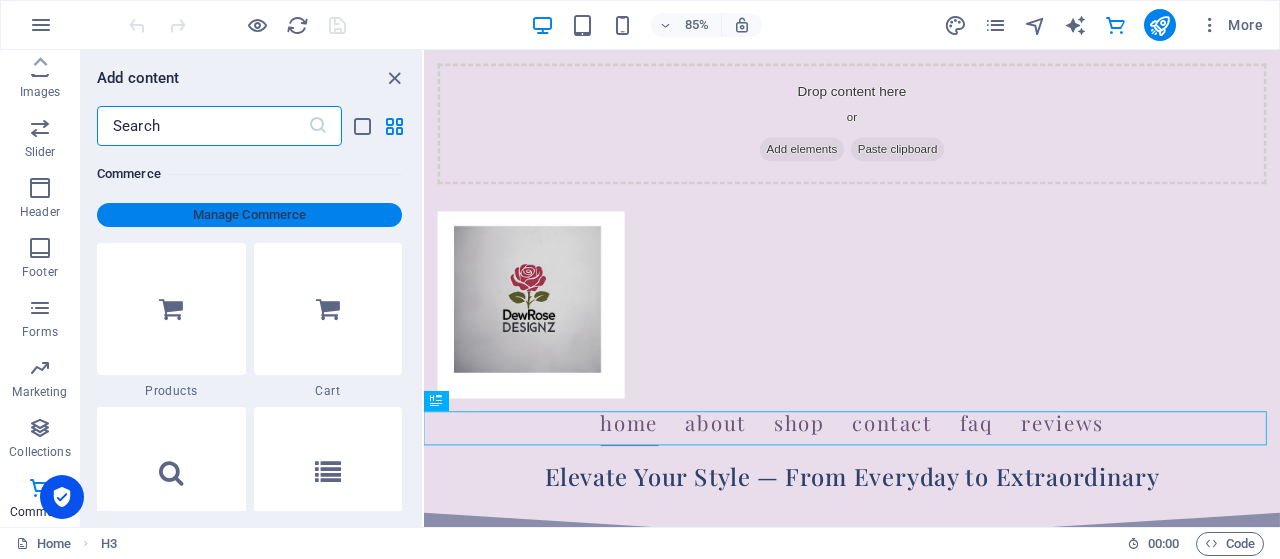 click on "Manage Commerce" at bounding box center [249, 215] 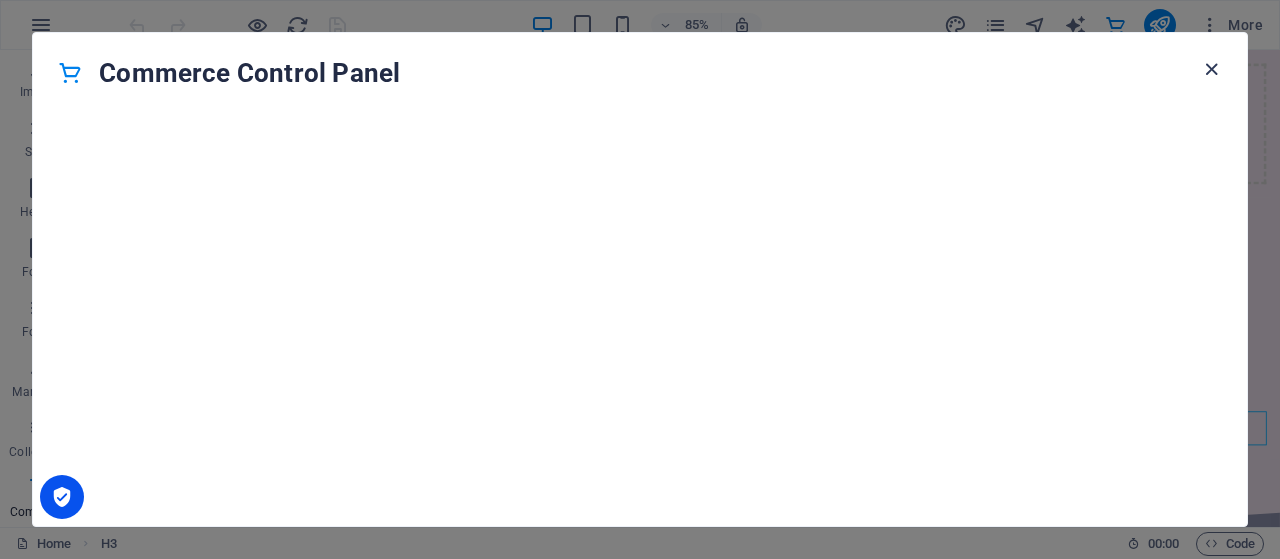 click at bounding box center [1211, 69] 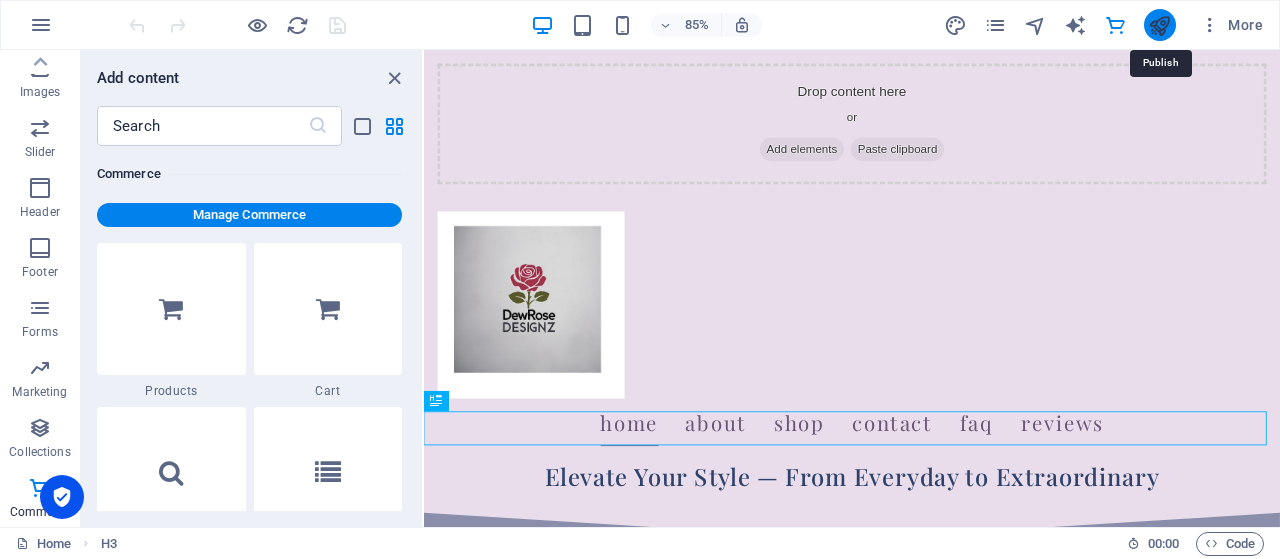 click at bounding box center [1159, 25] 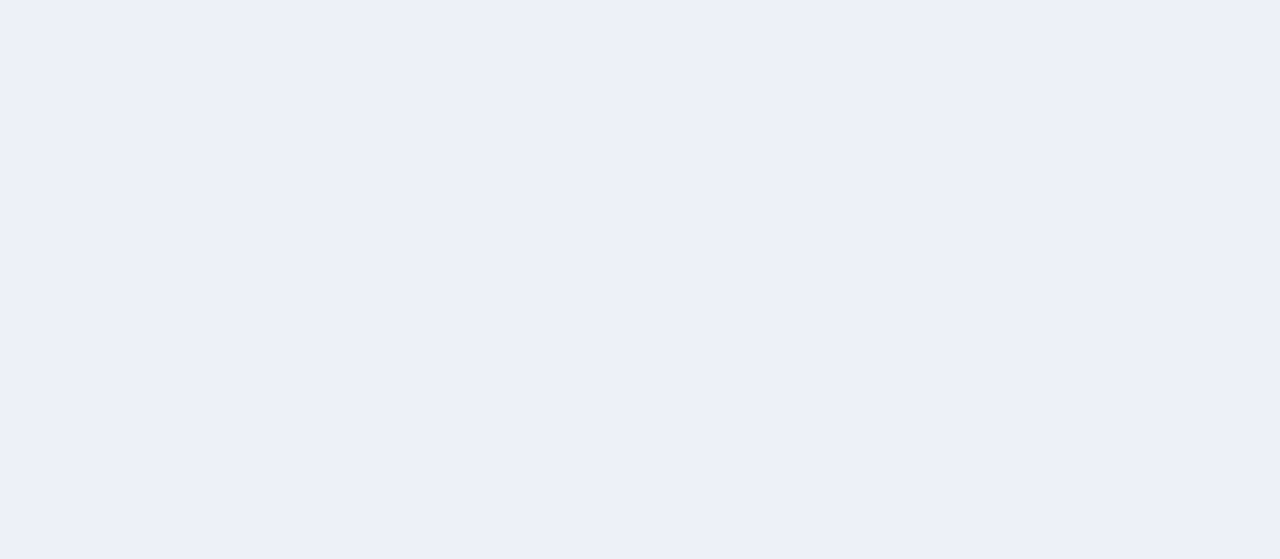 scroll, scrollTop: 0, scrollLeft: 0, axis: both 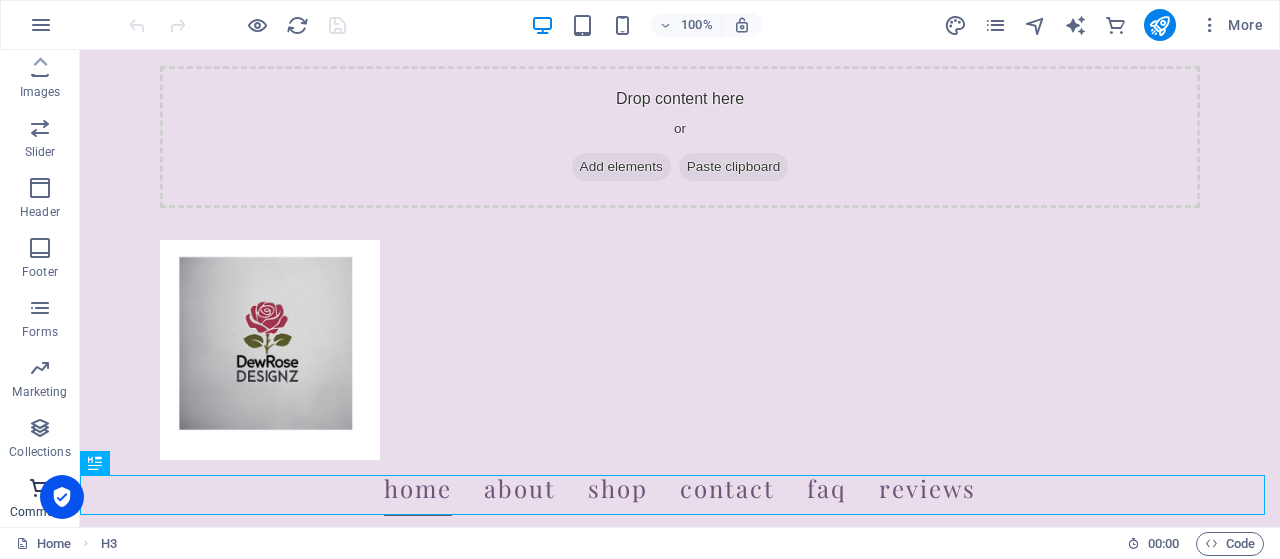 click on "Commerce" at bounding box center [40, 512] 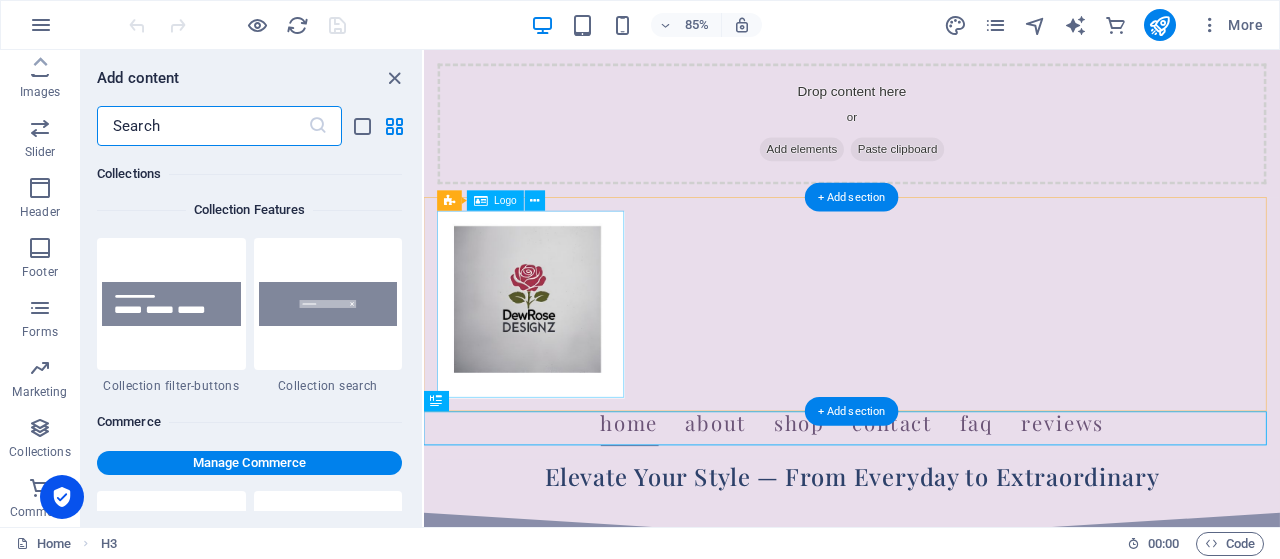 scroll, scrollTop: 19107, scrollLeft: 0, axis: vertical 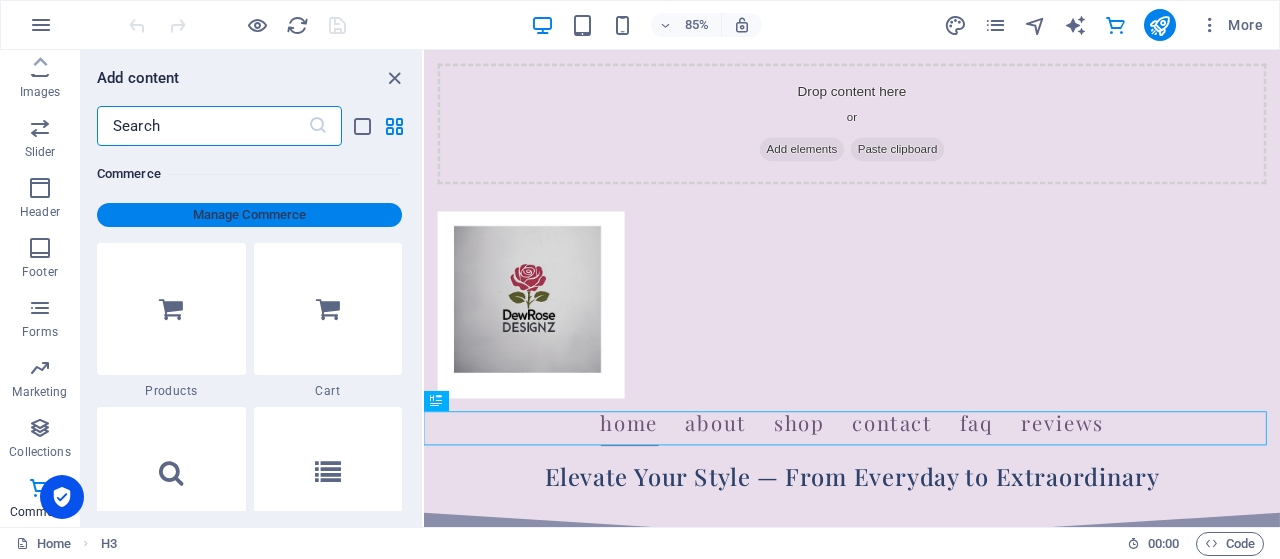 click on "Manage Commerce" at bounding box center (249, 215) 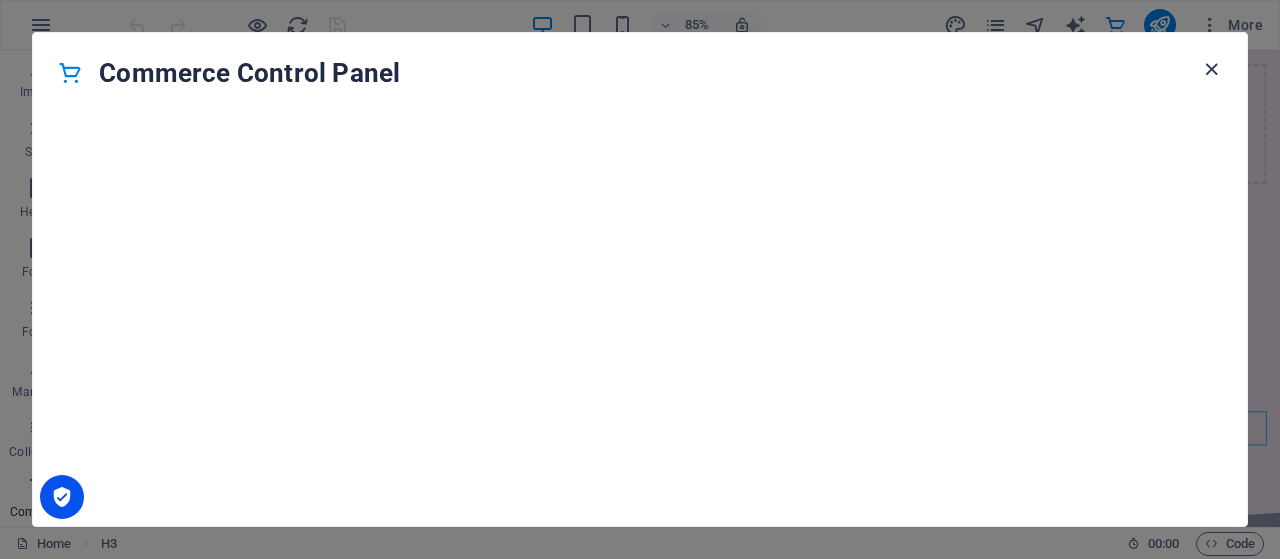 click at bounding box center (1211, 69) 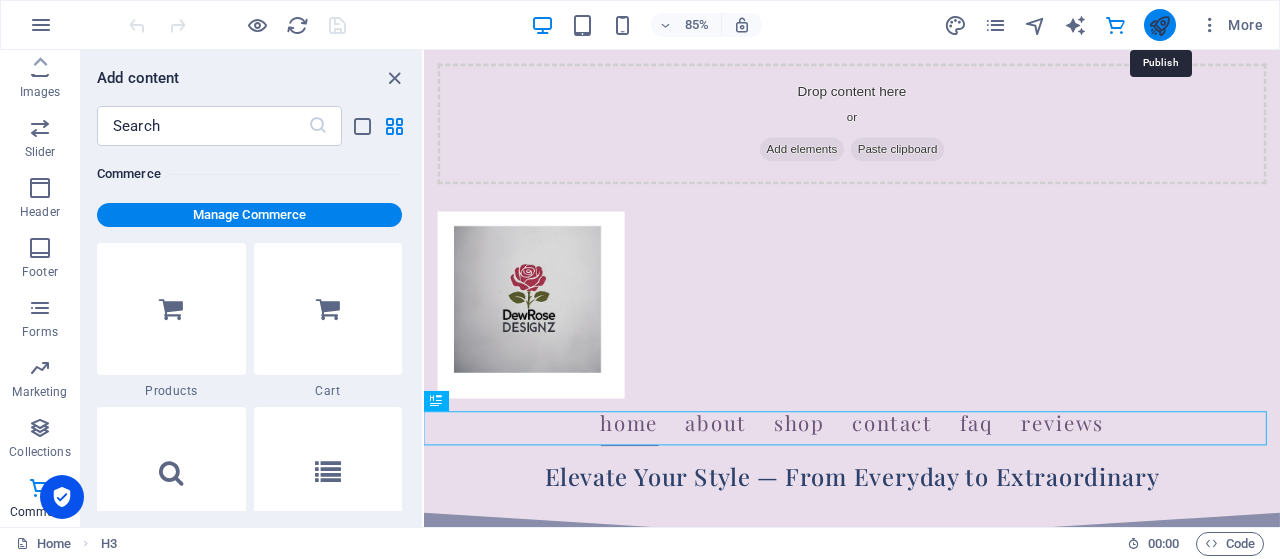 click at bounding box center (1159, 25) 